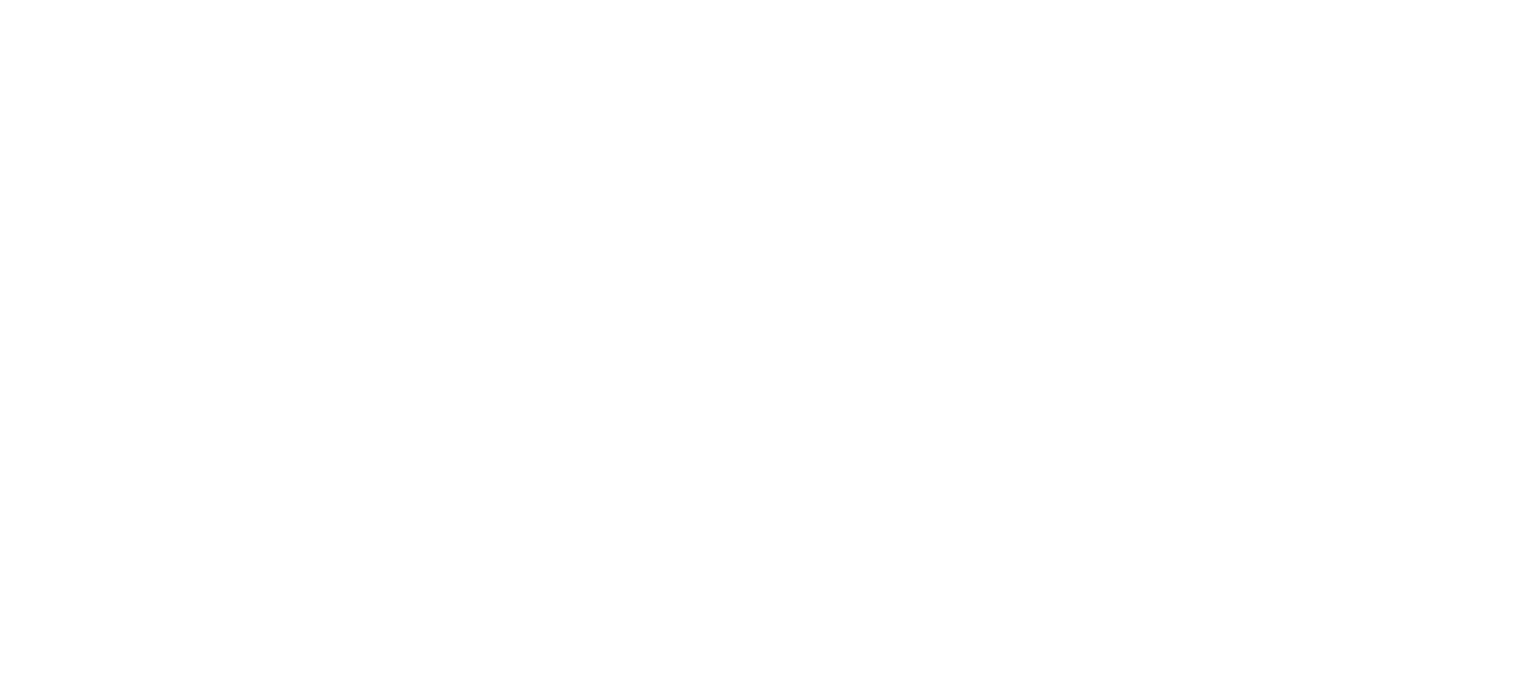 scroll, scrollTop: 0, scrollLeft: 0, axis: both 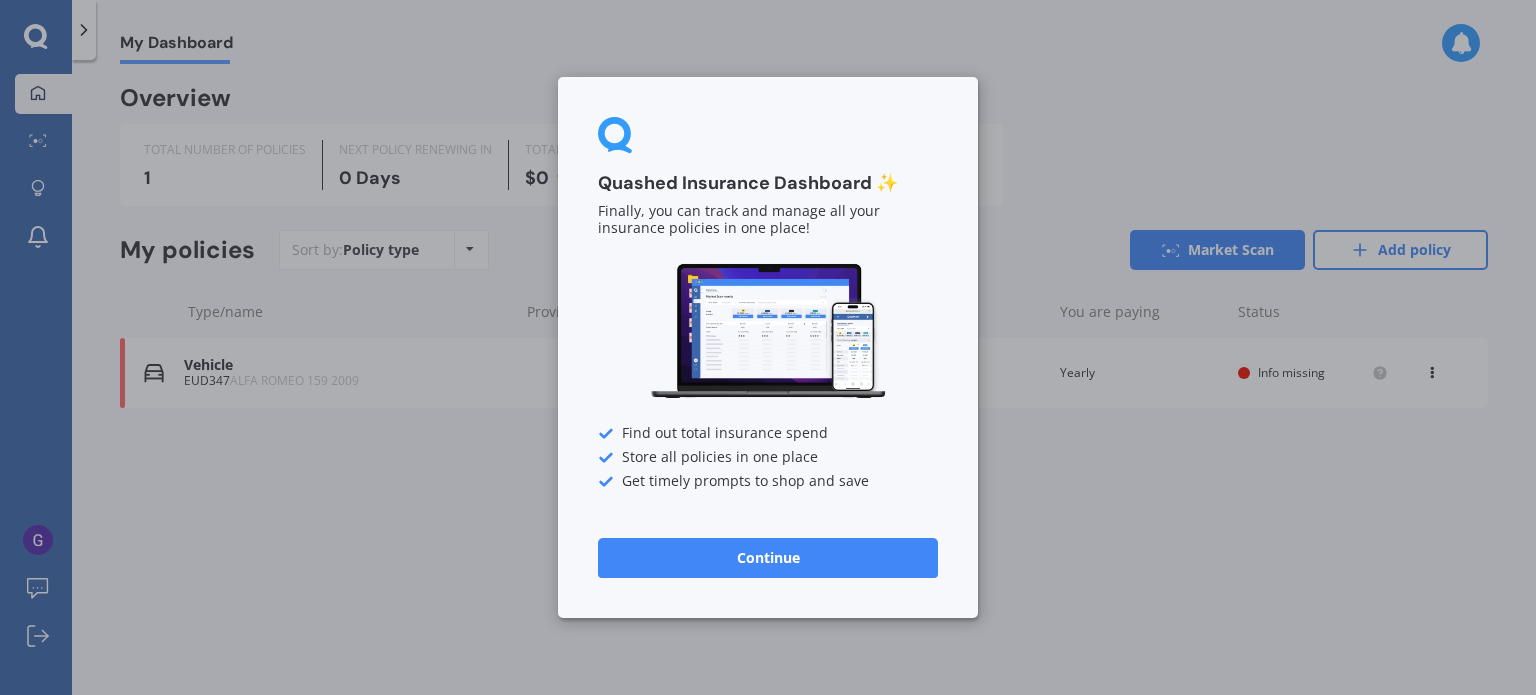 click on "Continue" at bounding box center [768, 558] 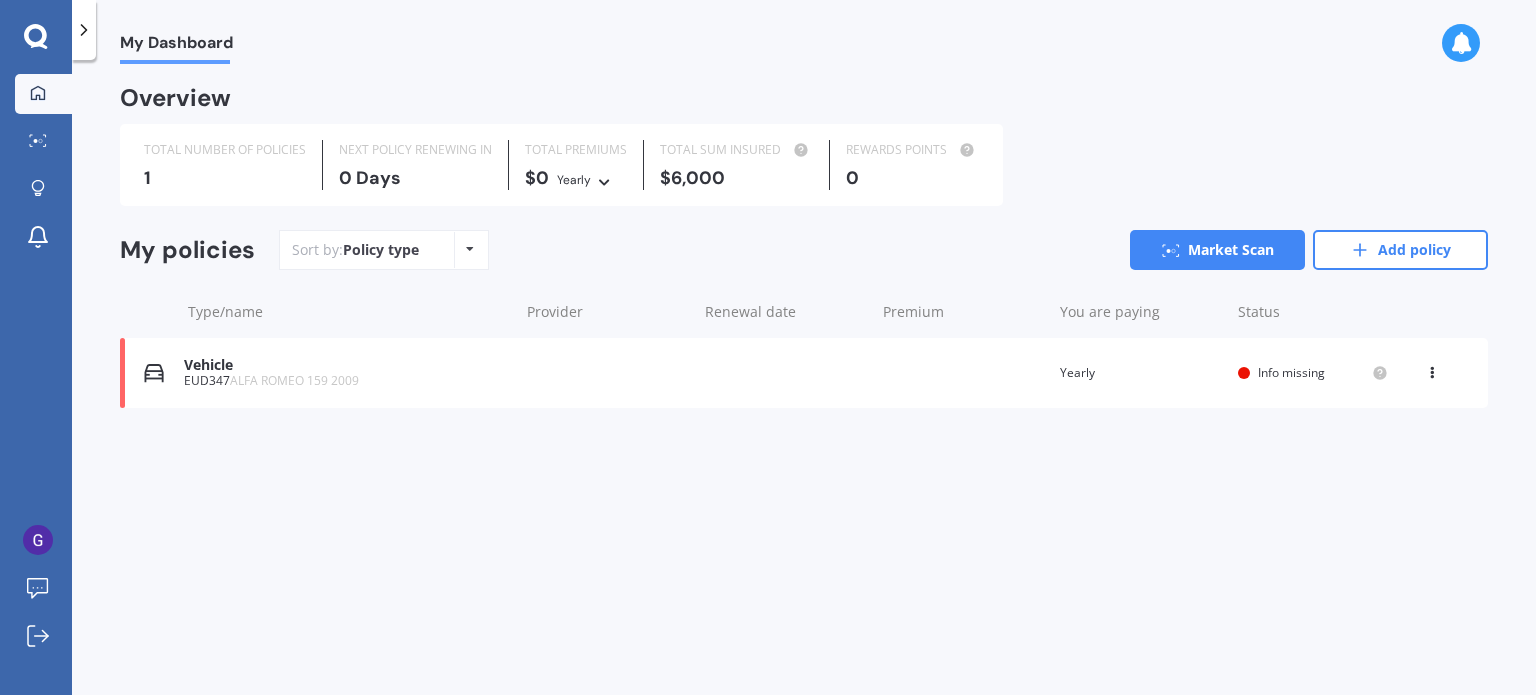 click on "Vehicle [VEHICLE_ID] [BRAND] [MODEL] [YEAR] Renewal date Premium You are paying Yearly Status Info missing View option View policy Delete" at bounding box center (804, 373) 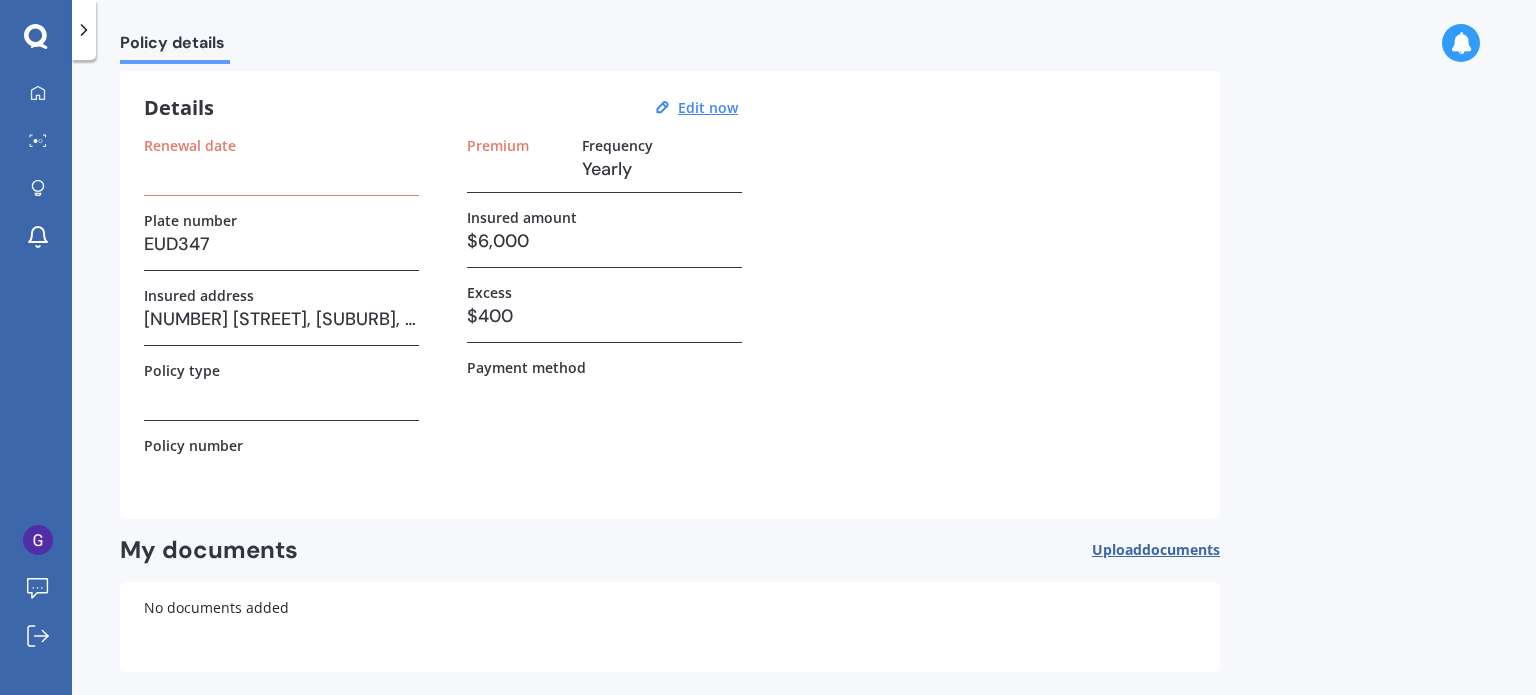 scroll, scrollTop: 146, scrollLeft: 0, axis: vertical 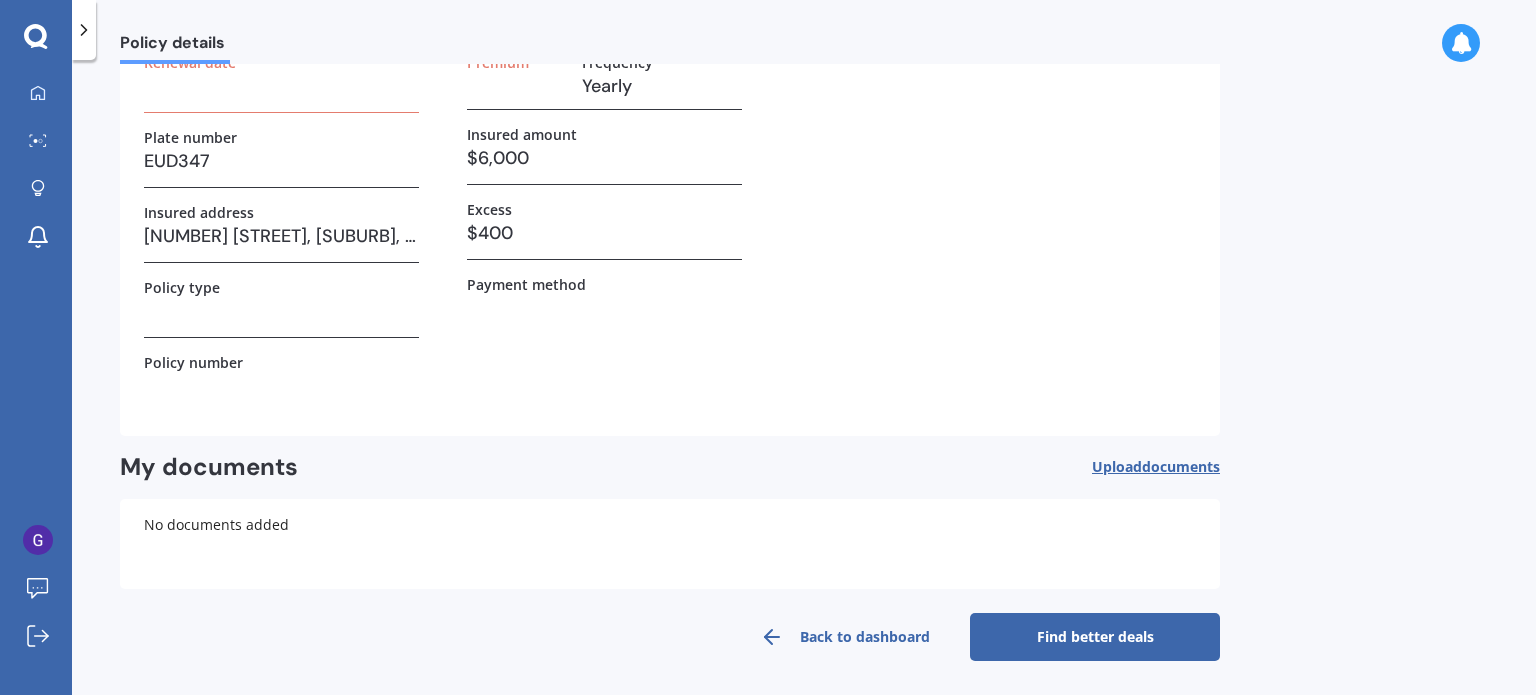 click on "Find better deals" at bounding box center [1095, 637] 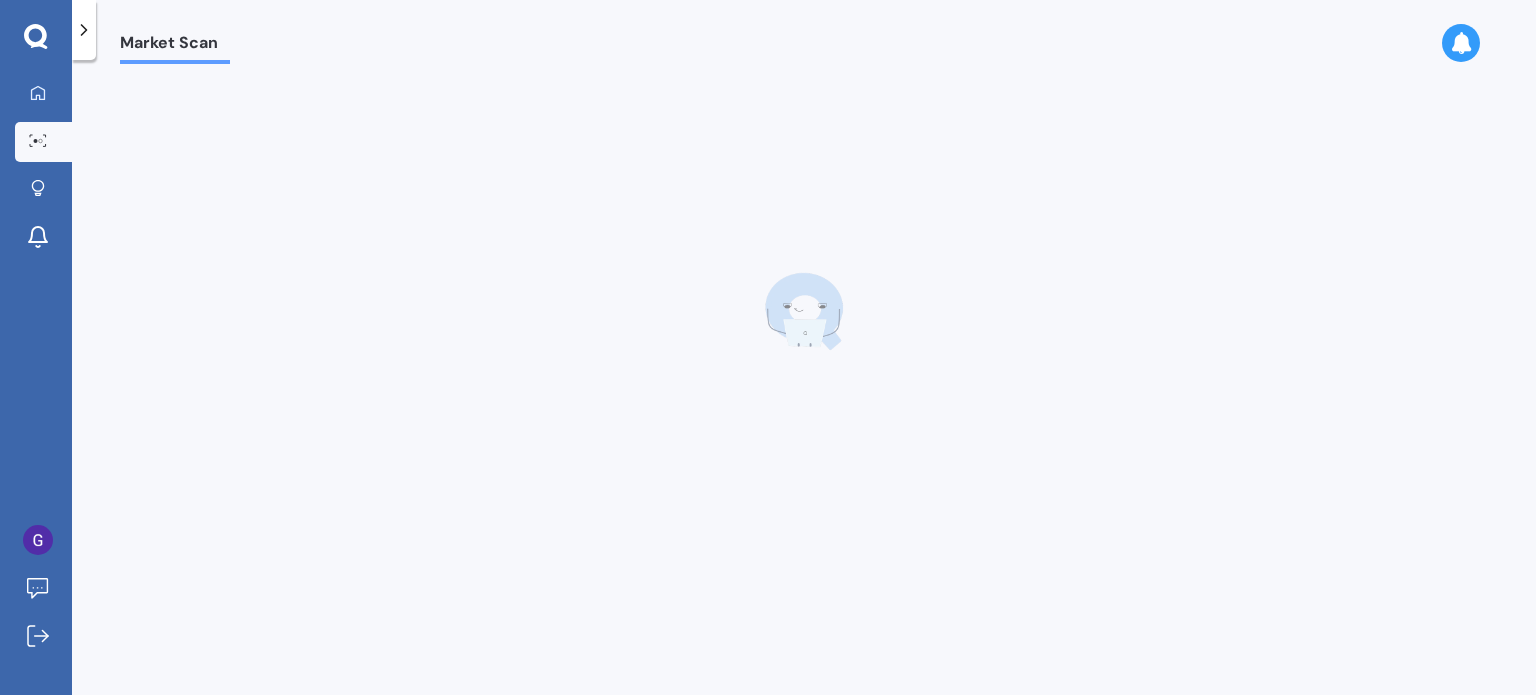 scroll, scrollTop: 0, scrollLeft: 0, axis: both 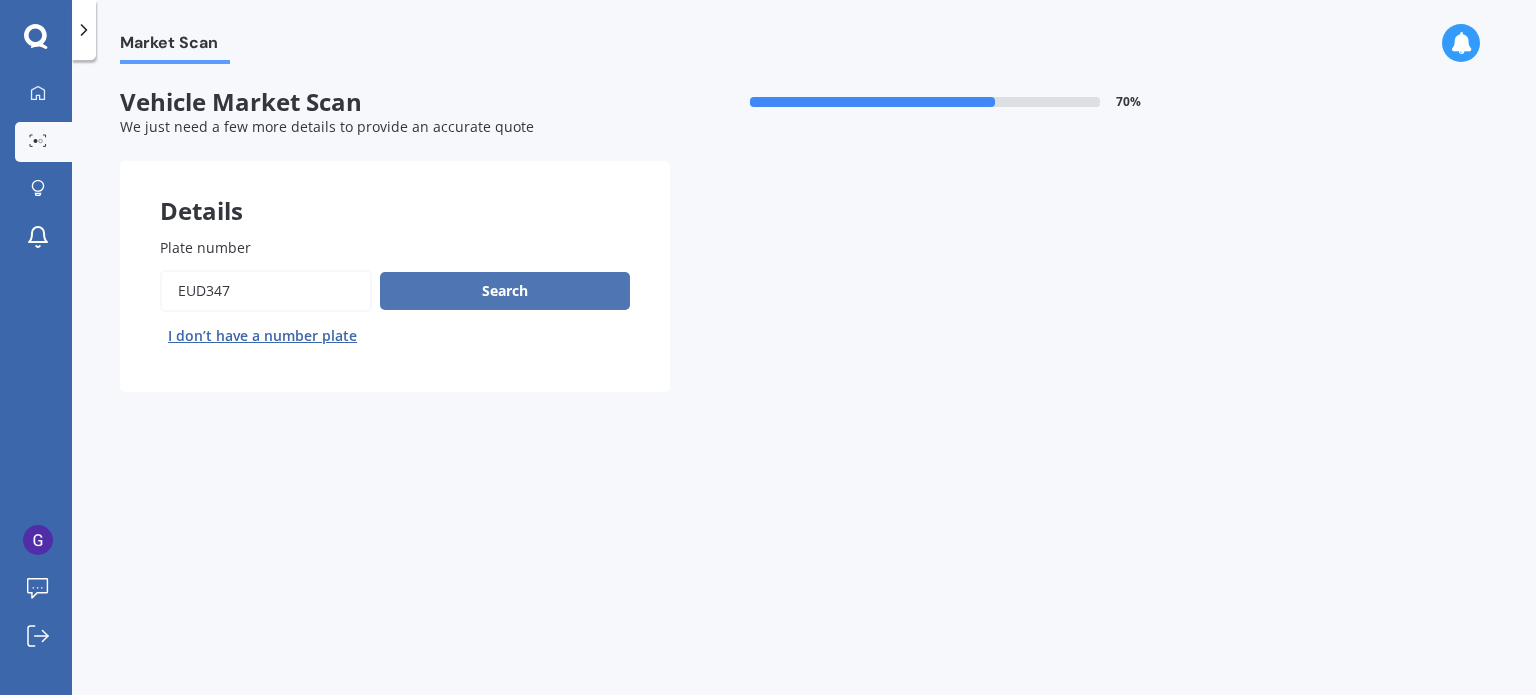 click on "Search" at bounding box center [505, 291] 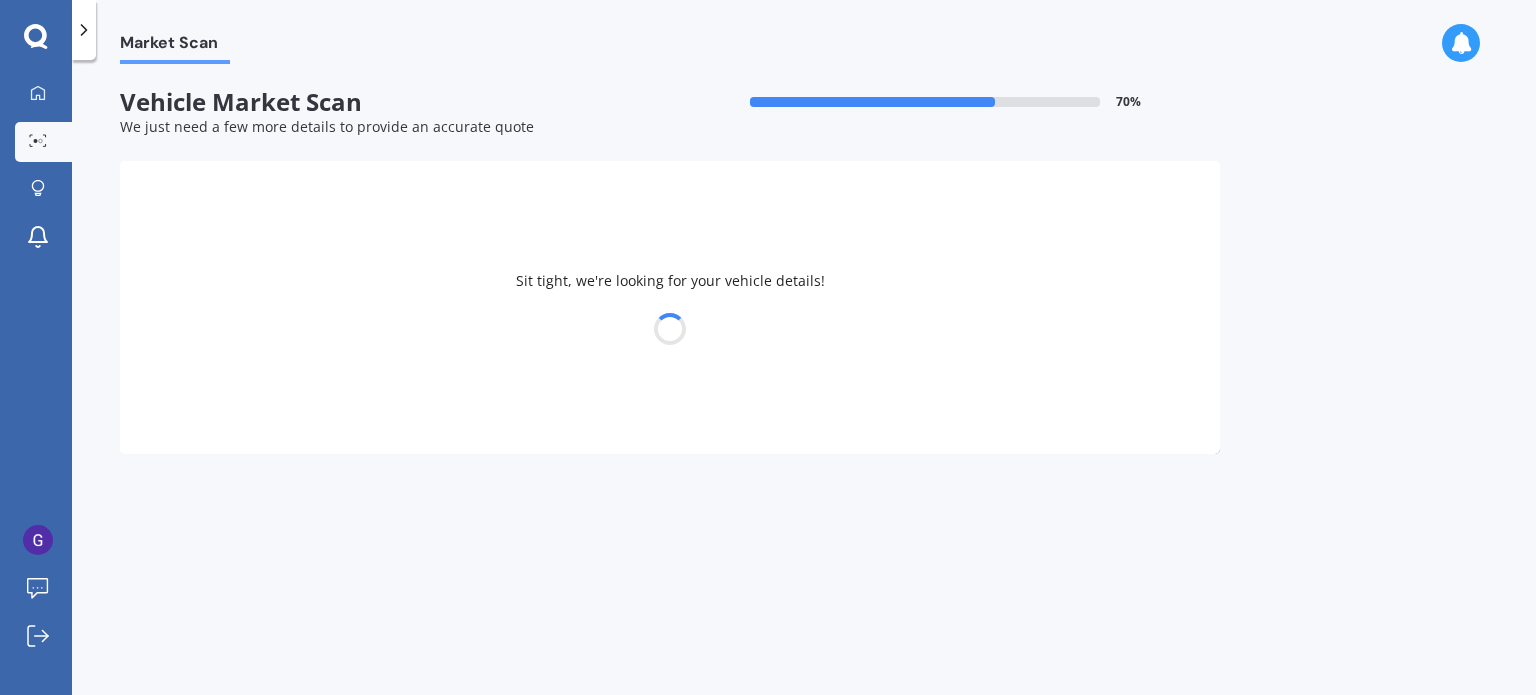 select on "ALFA ROMEO" 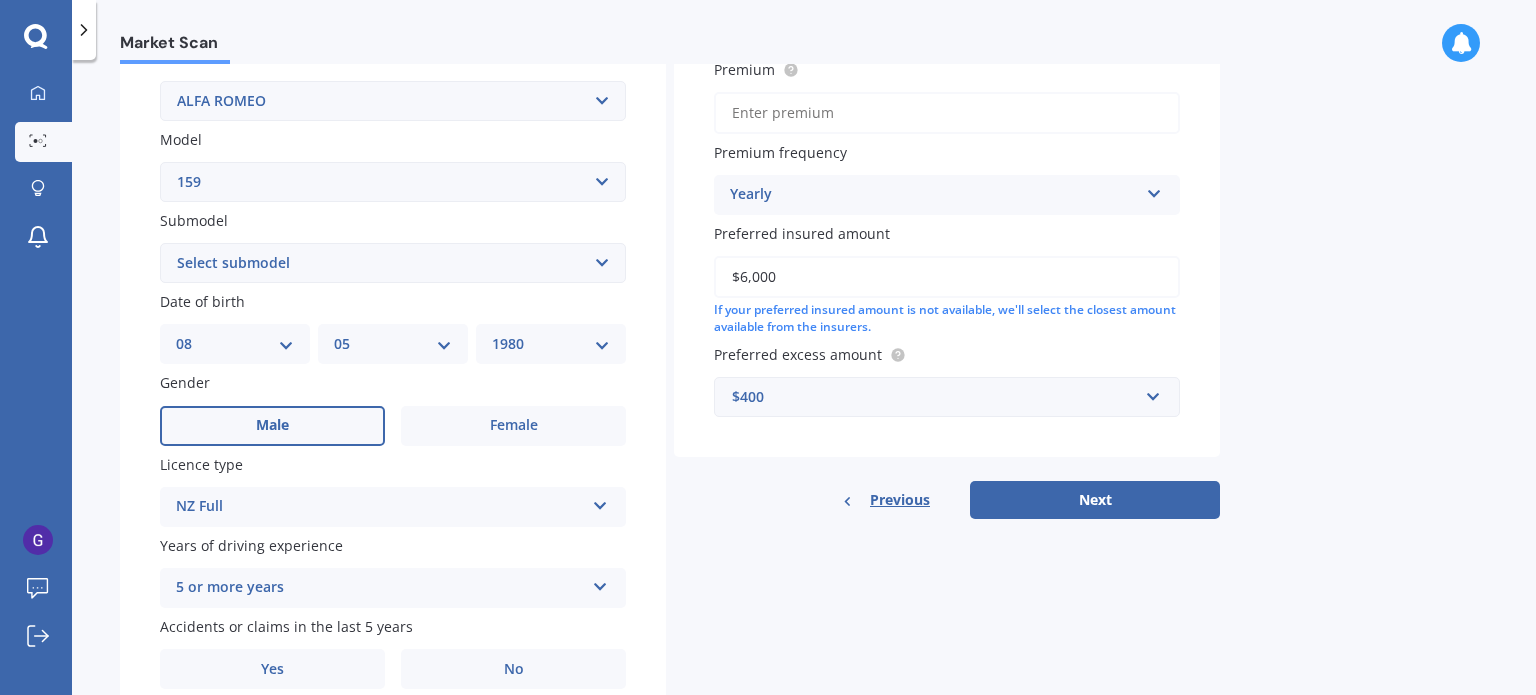 scroll, scrollTop: 482, scrollLeft: 0, axis: vertical 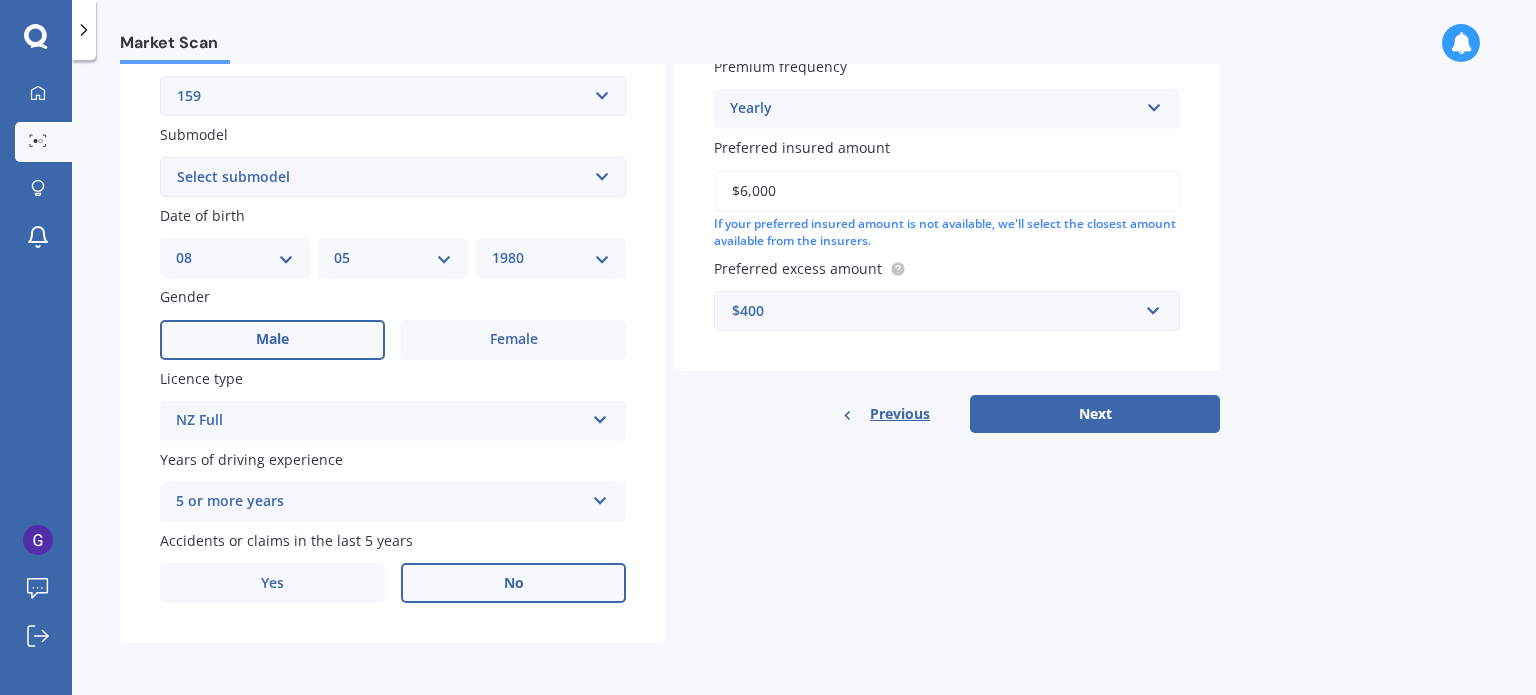 click on "No" at bounding box center [514, 583] 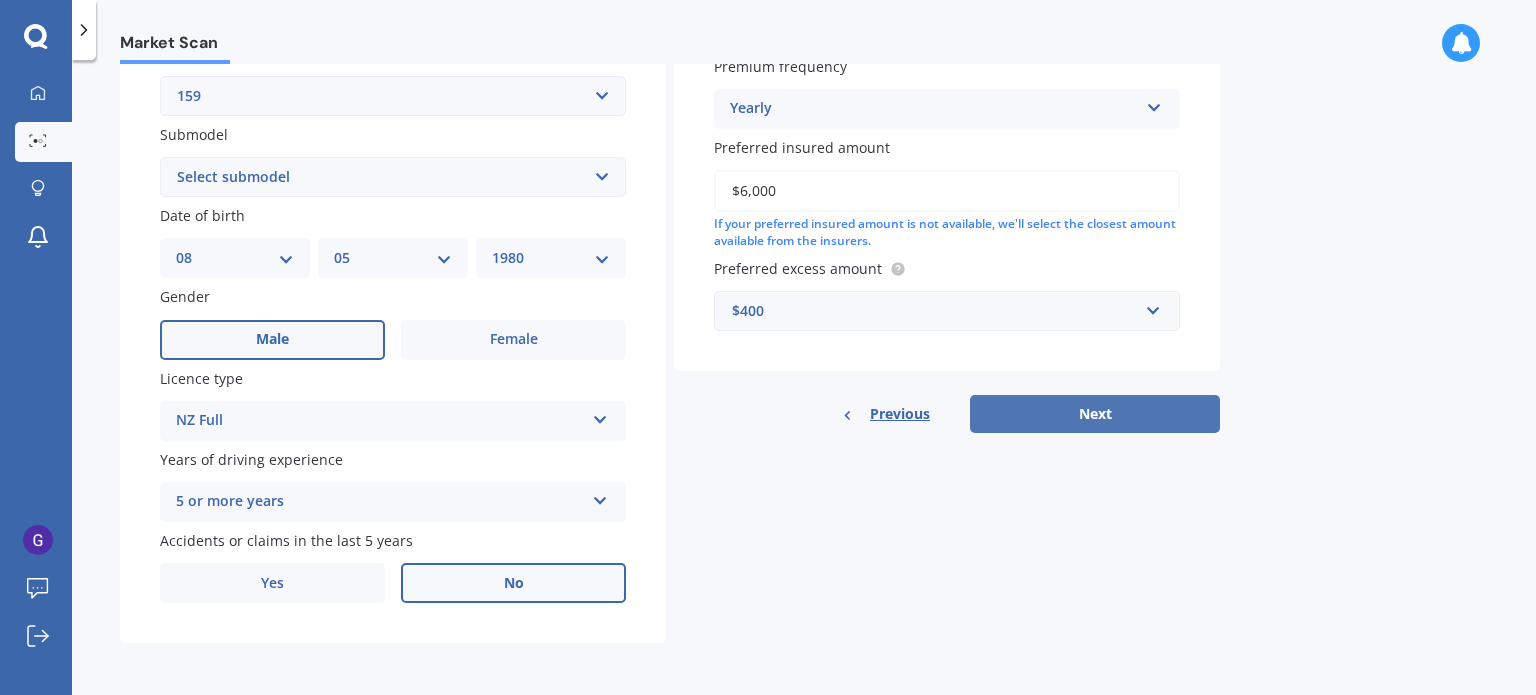 click on "Next" at bounding box center [1095, 414] 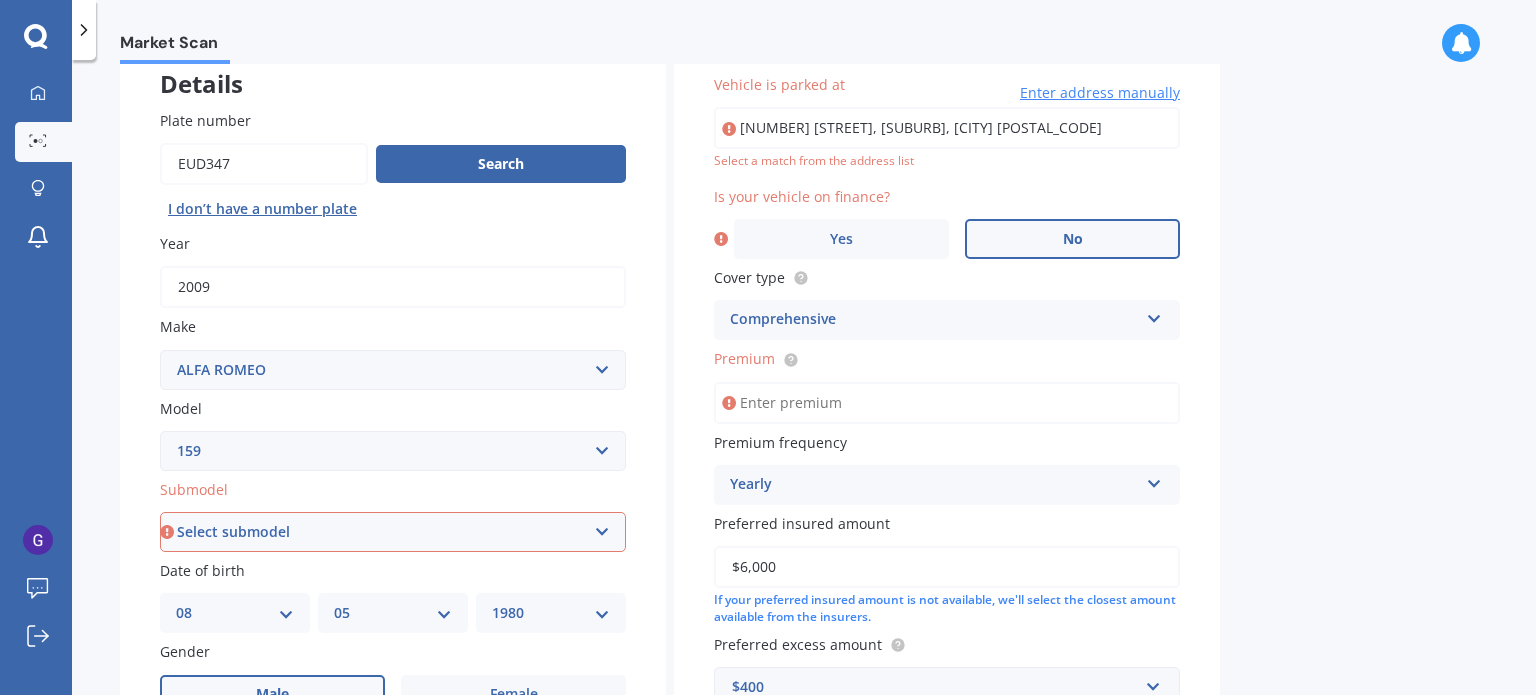 click on "No" at bounding box center [1072, 239] 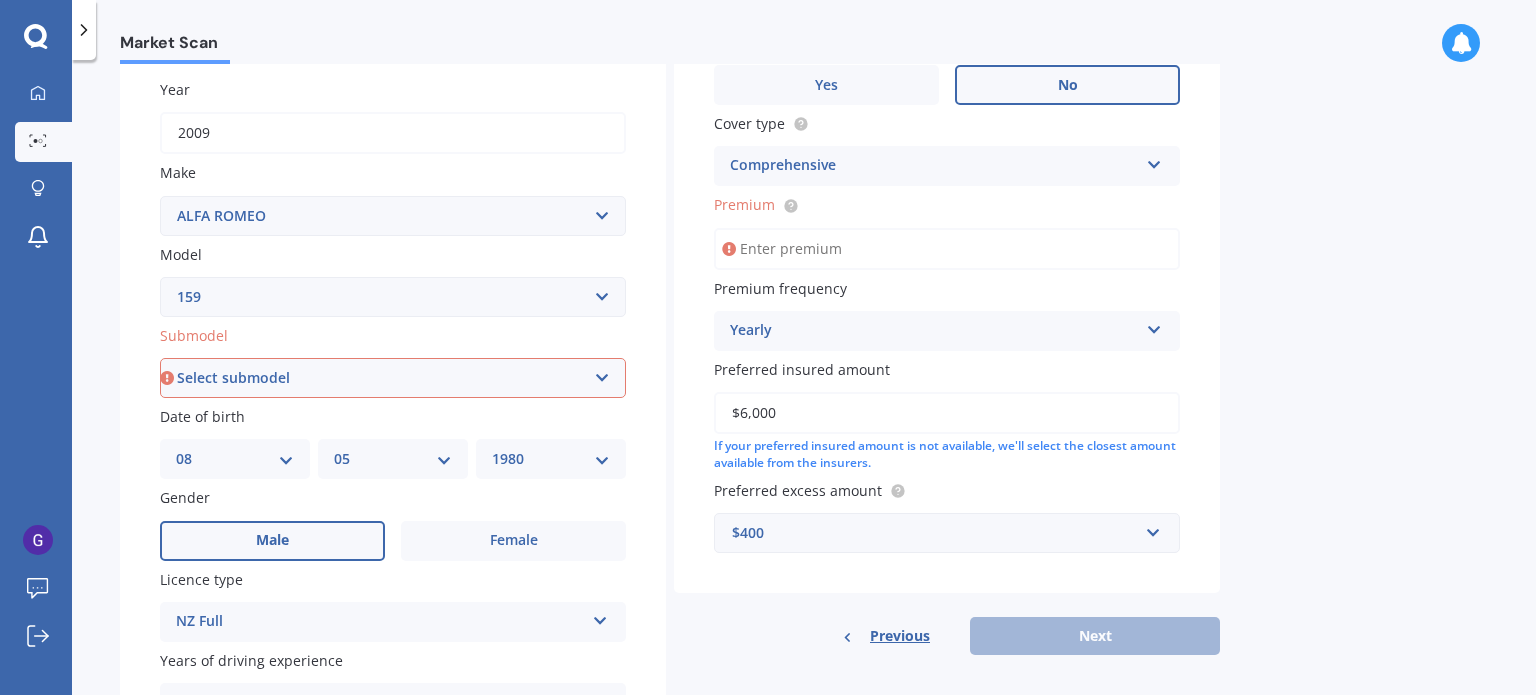 scroll, scrollTop: 279, scrollLeft: 0, axis: vertical 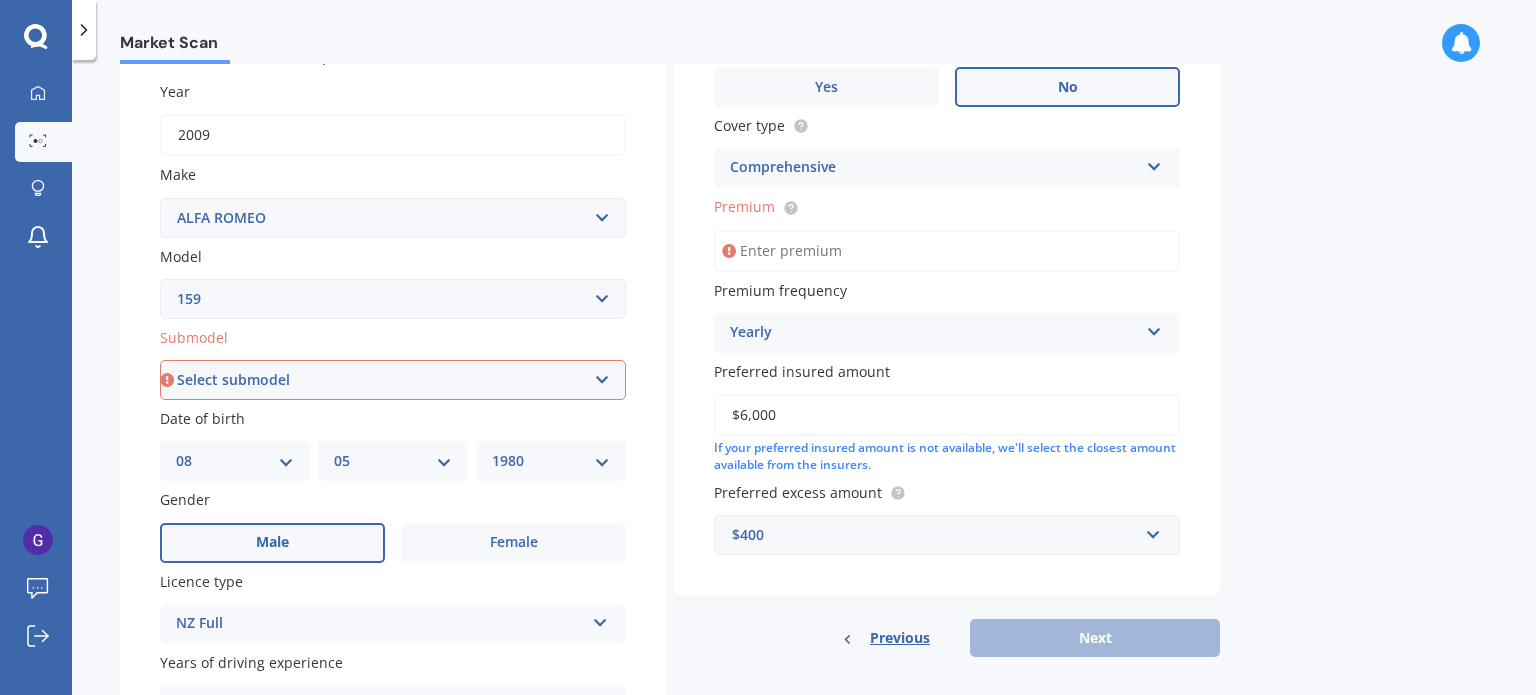 click on "Premium" at bounding box center (947, 251) 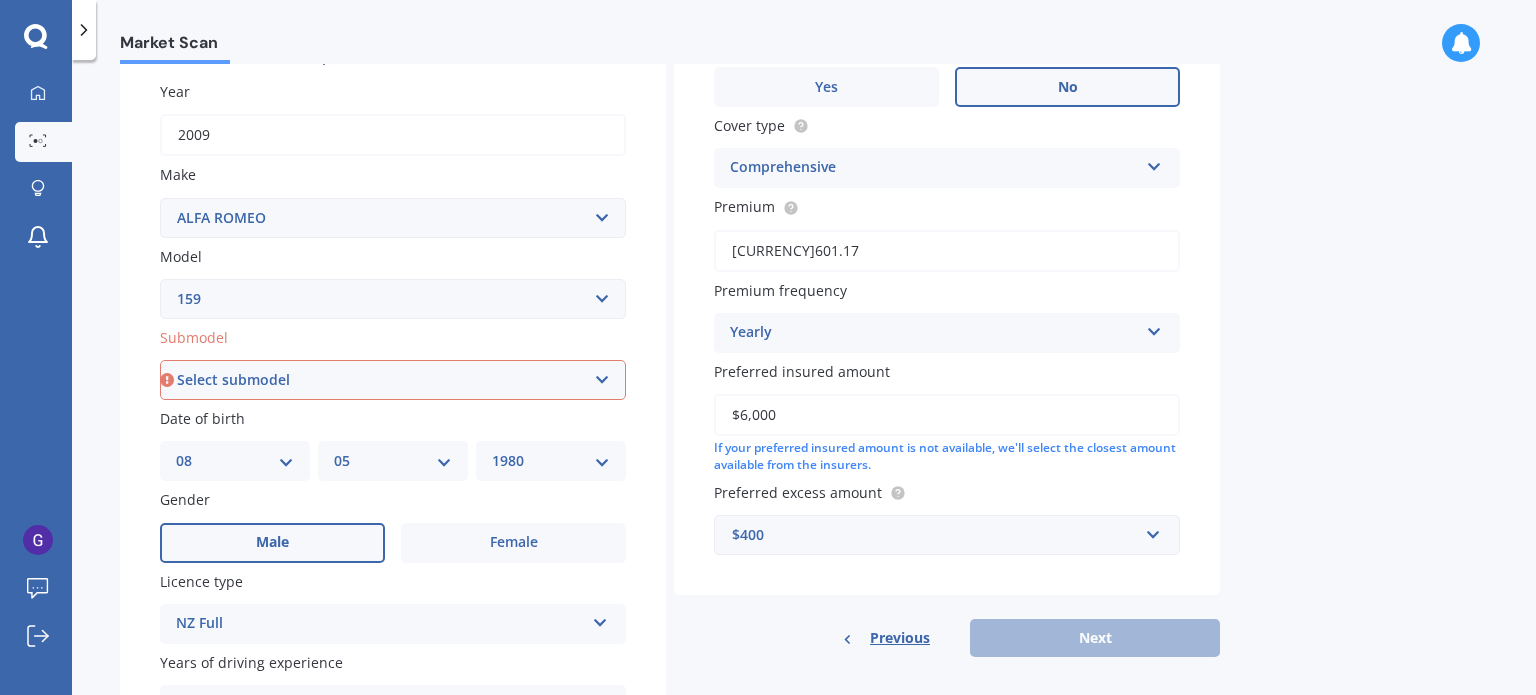 type on "[CURRENCY]601.17" 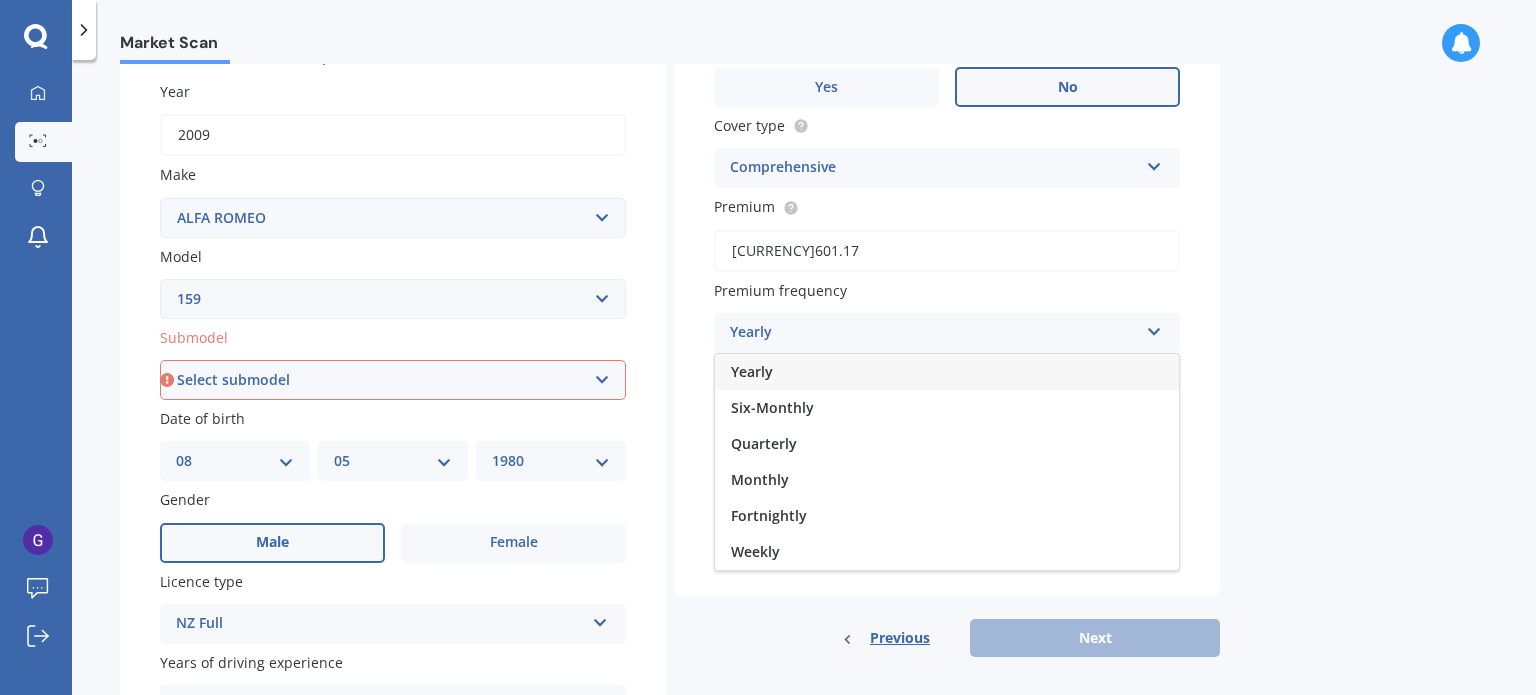 click on "Yearly" at bounding box center (752, 371) 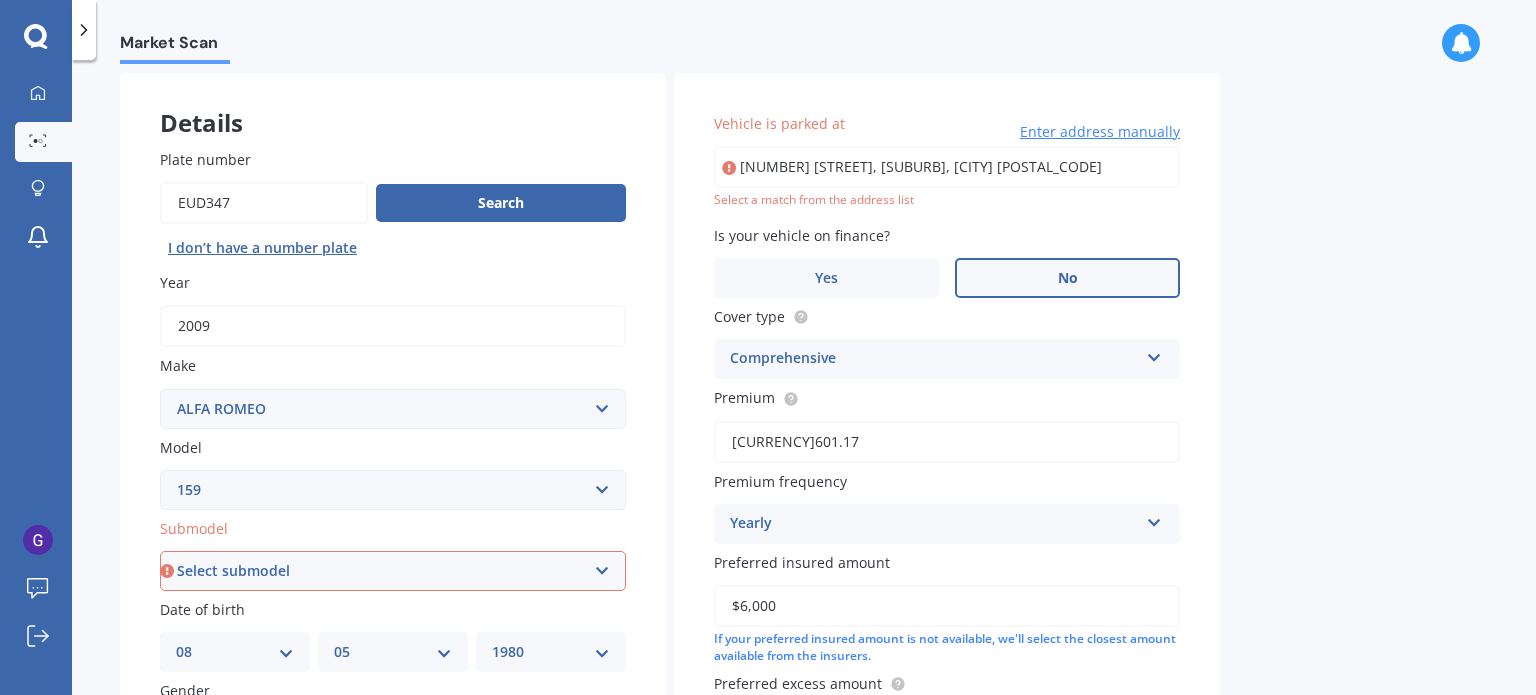 scroll, scrollTop: 80, scrollLeft: 0, axis: vertical 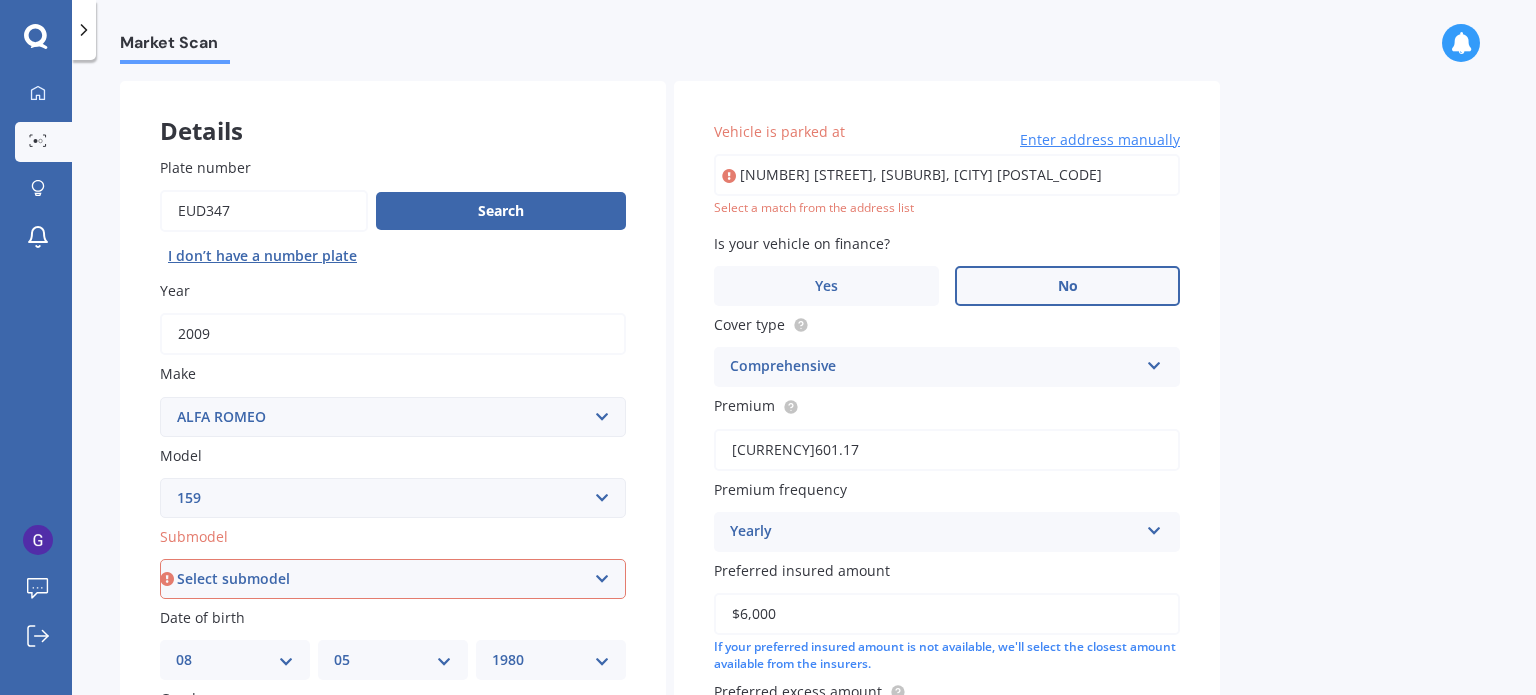click on "[NUMBER] [STREET], [SUBURB], [CITY] [POSTAL_CODE]" at bounding box center [947, 175] 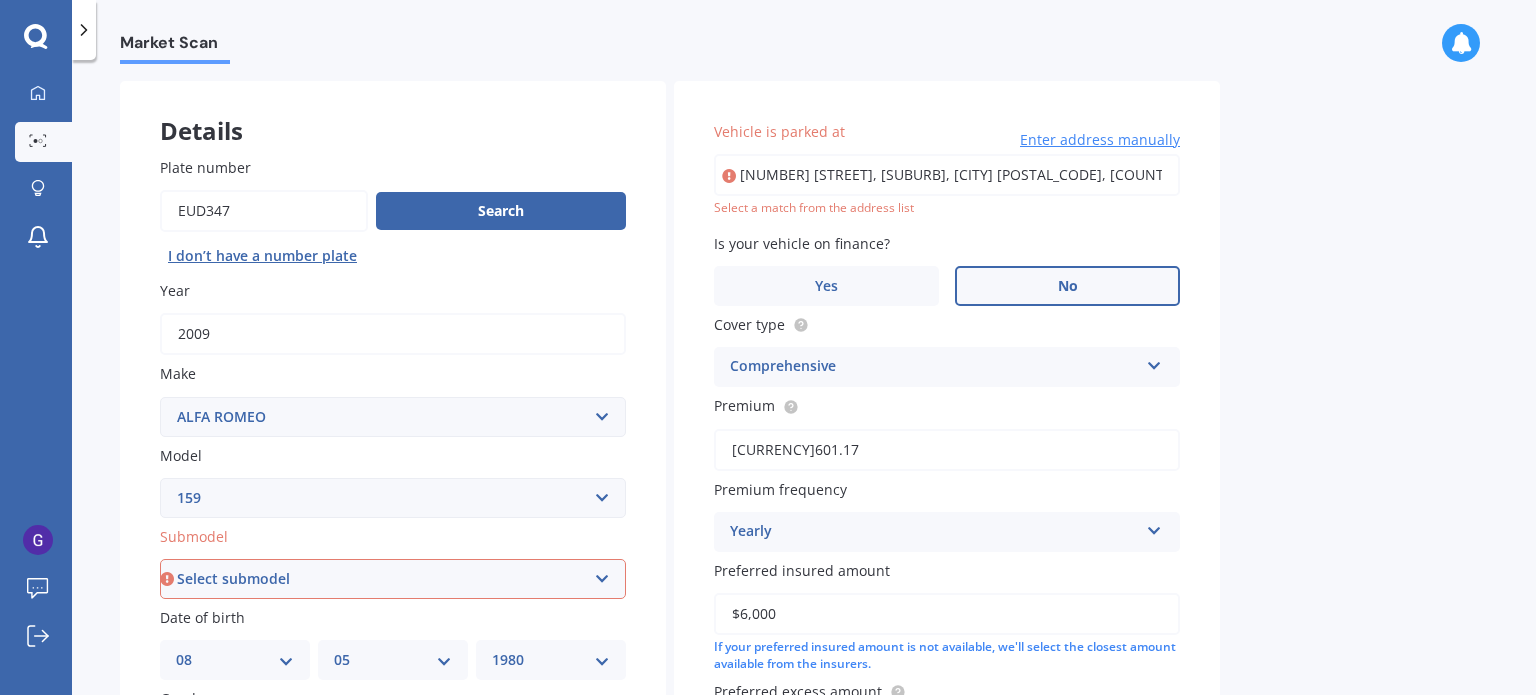 type on "[NUMBER] [STREET], [SUBURB], [CITY] [POSTAL_CODE]" 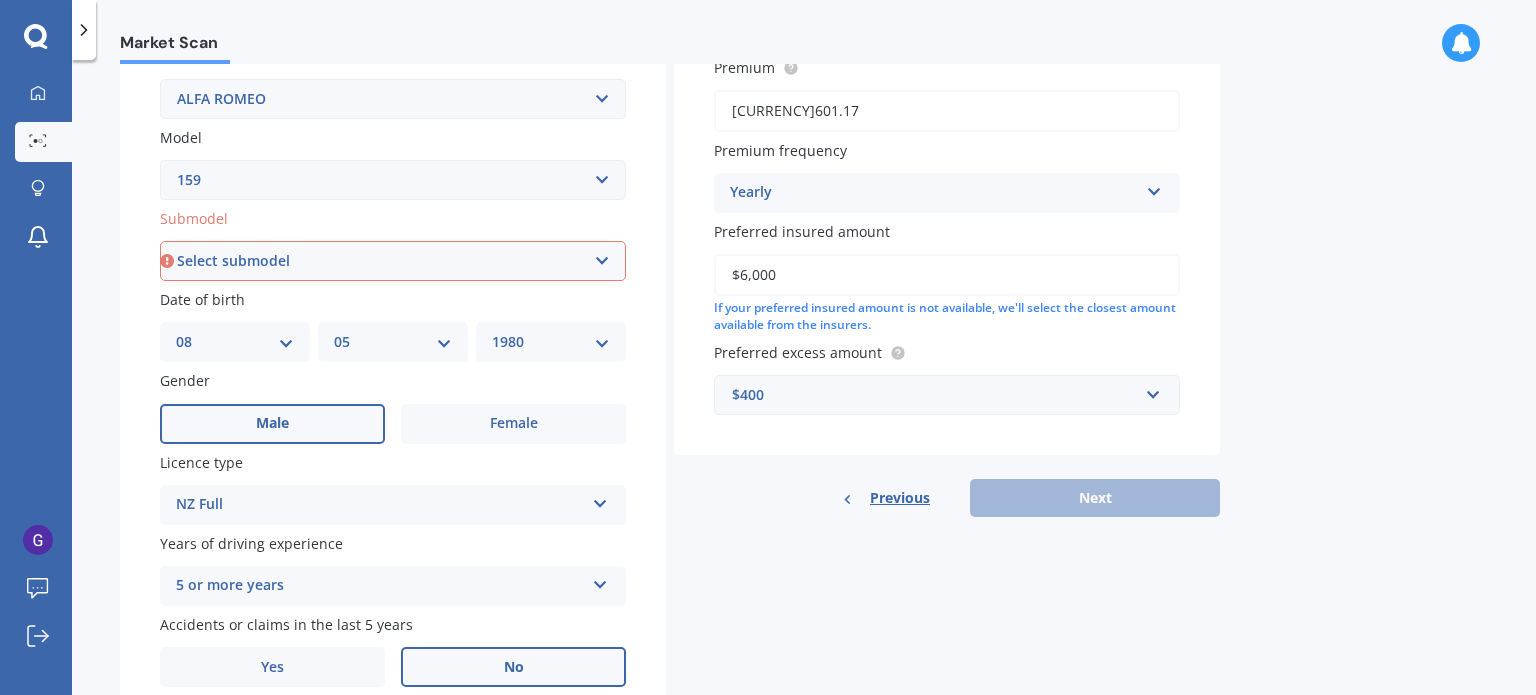 scroll, scrollTop: 417, scrollLeft: 0, axis: vertical 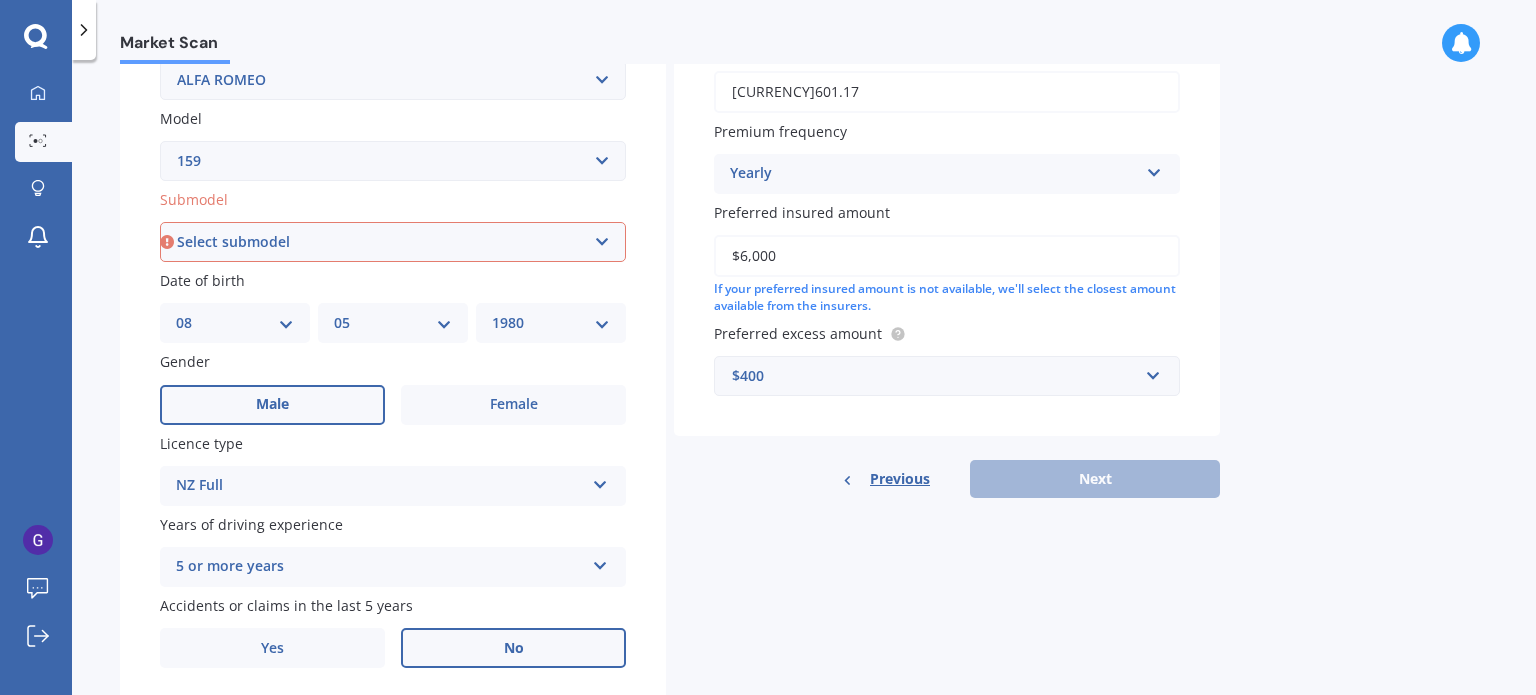 click on "Select submodel (All)" at bounding box center [393, 242] 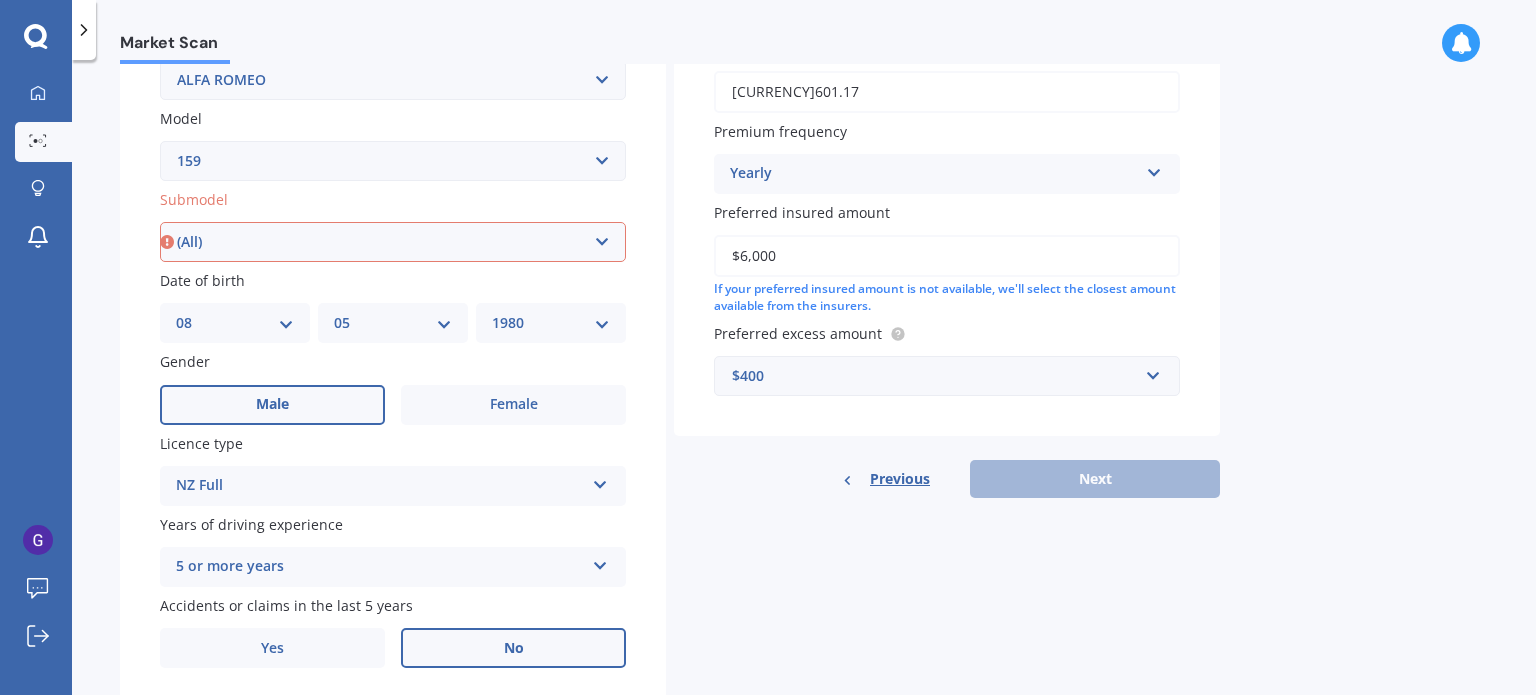 click on "Select submodel (All)" at bounding box center (393, 242) 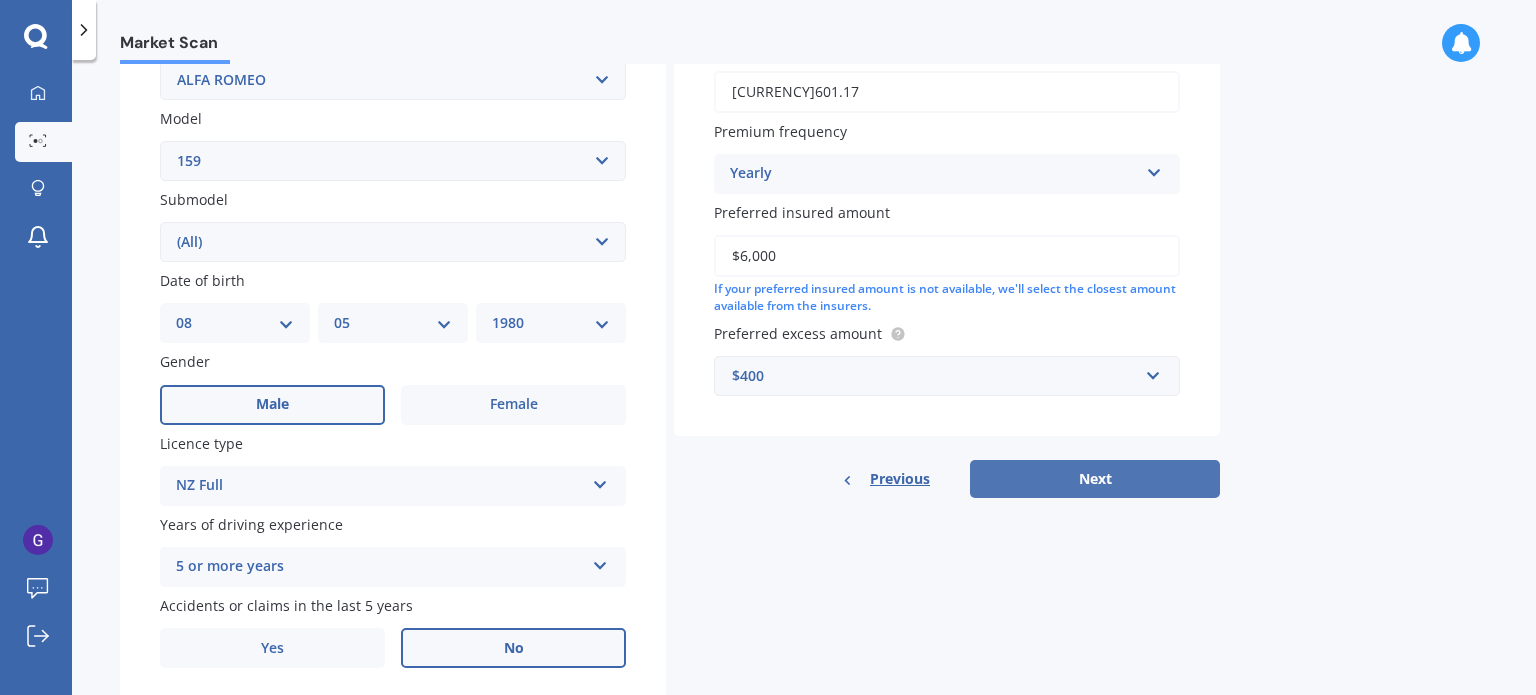 click on "Next" at bounding box center [1095, 479] 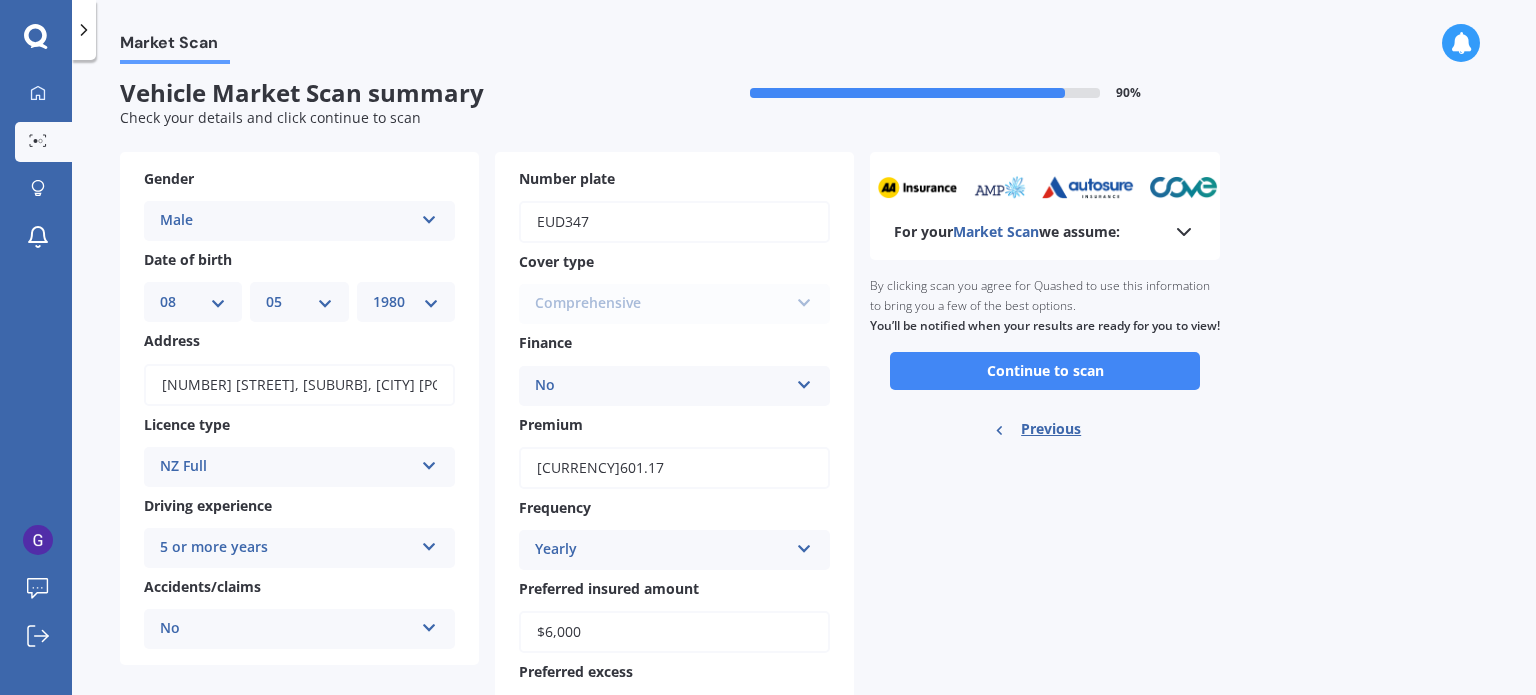 scroll, scrollTop: 0, scrollLeft: 0, axis: both 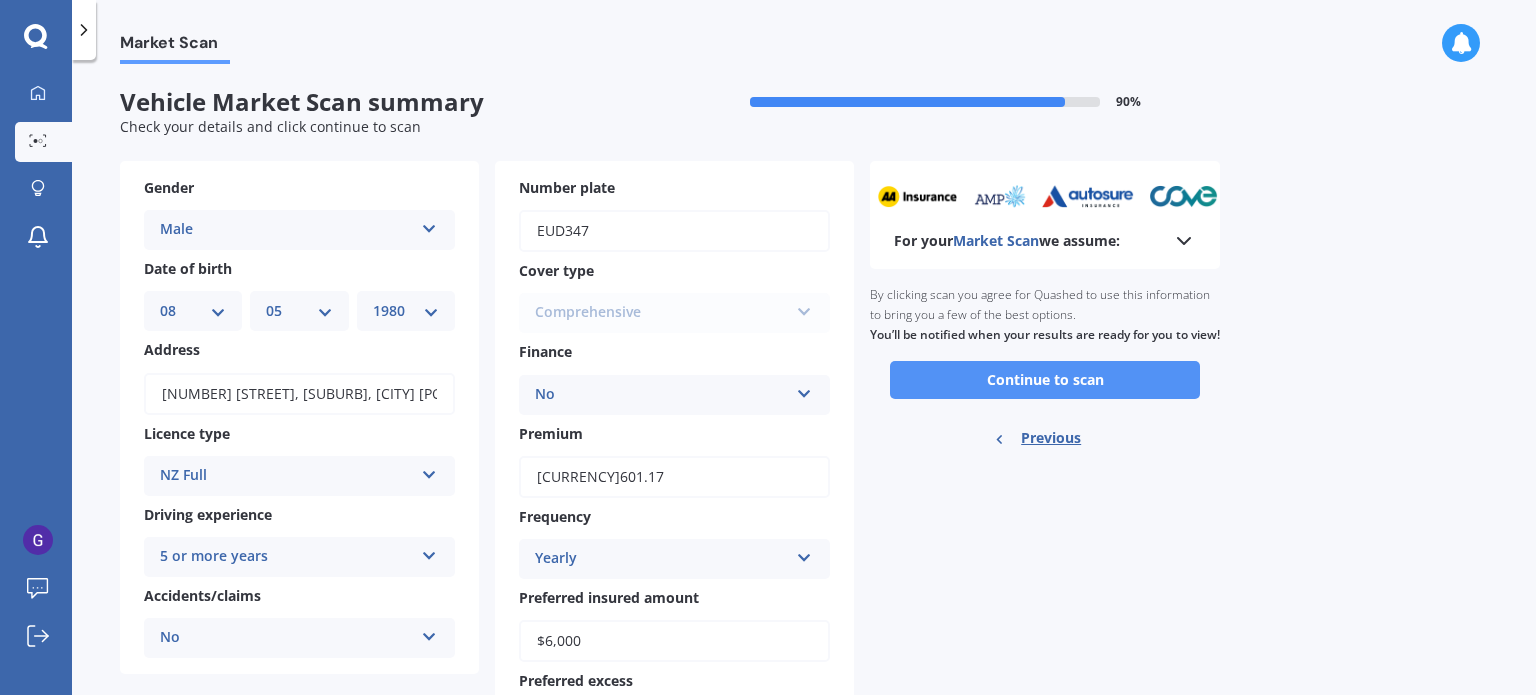 click on "Continue to scan" at bounding box center (1045, 380) 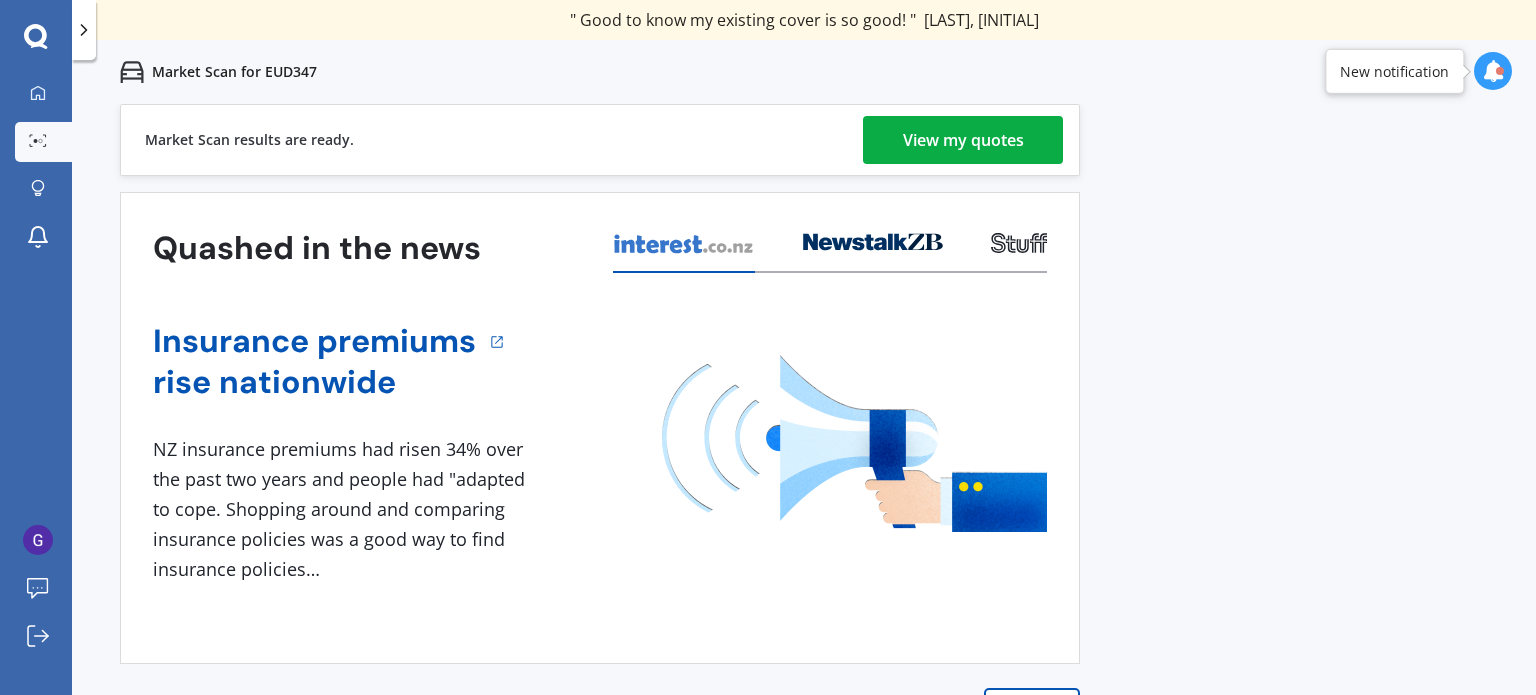 click on "View my quotes" at bounding box center (963, 140) 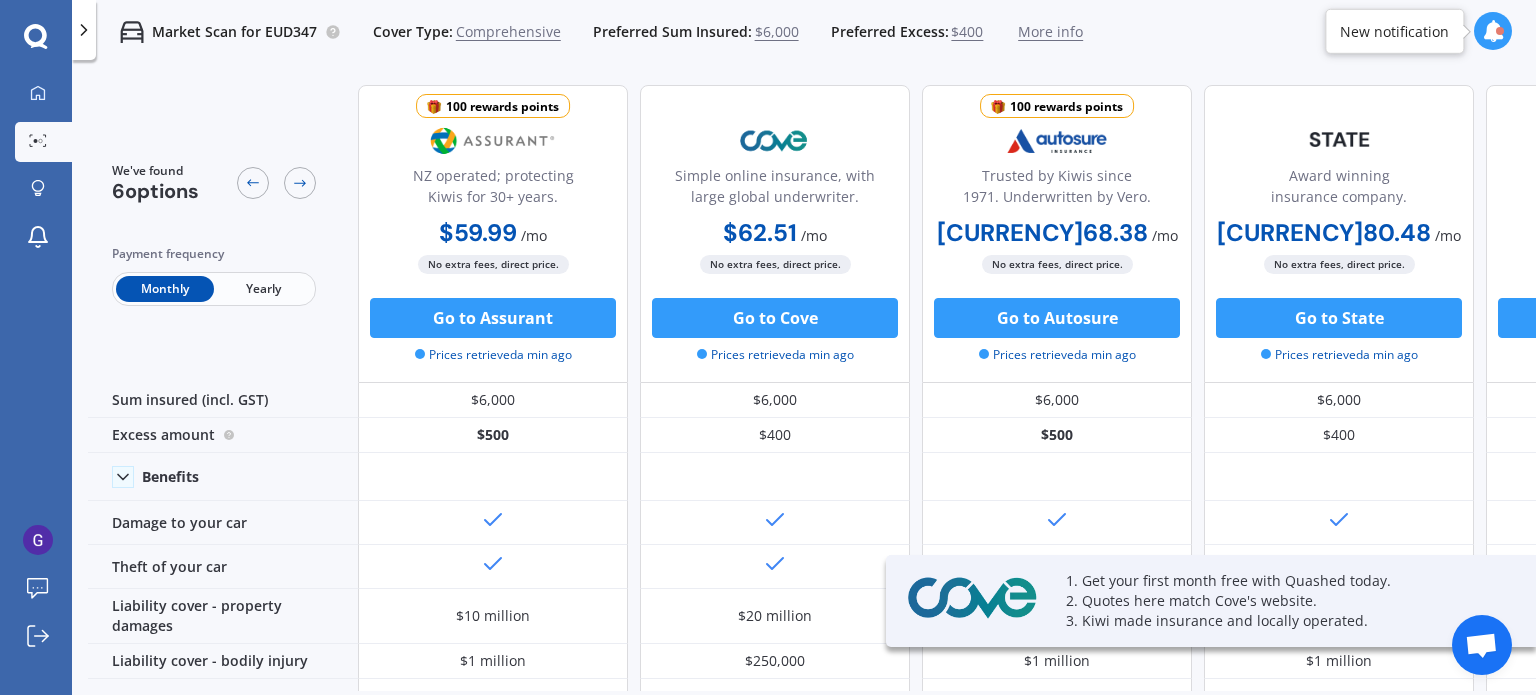 click on "Yearly" at bounding box center [263, 289] 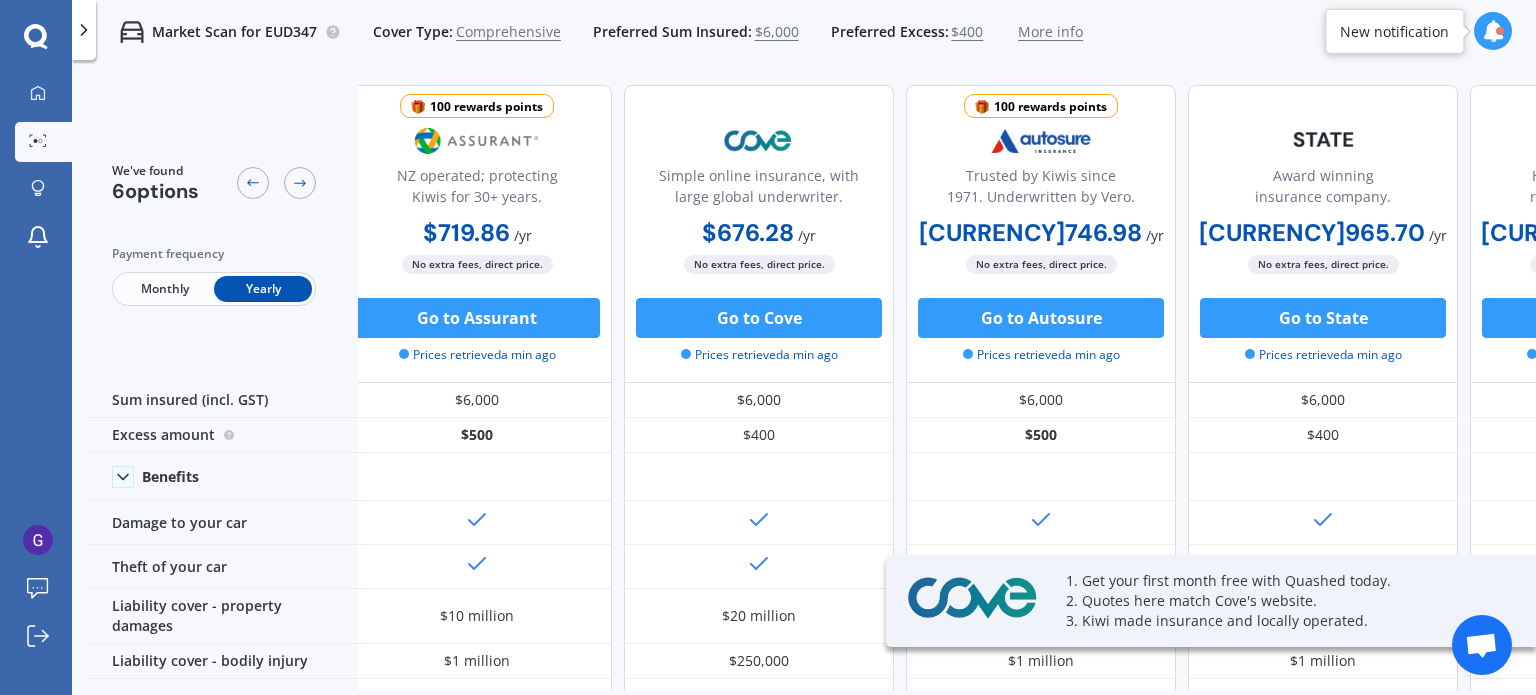 scroll, scrollTop: 0, scrollLeft: 0, axis: both 